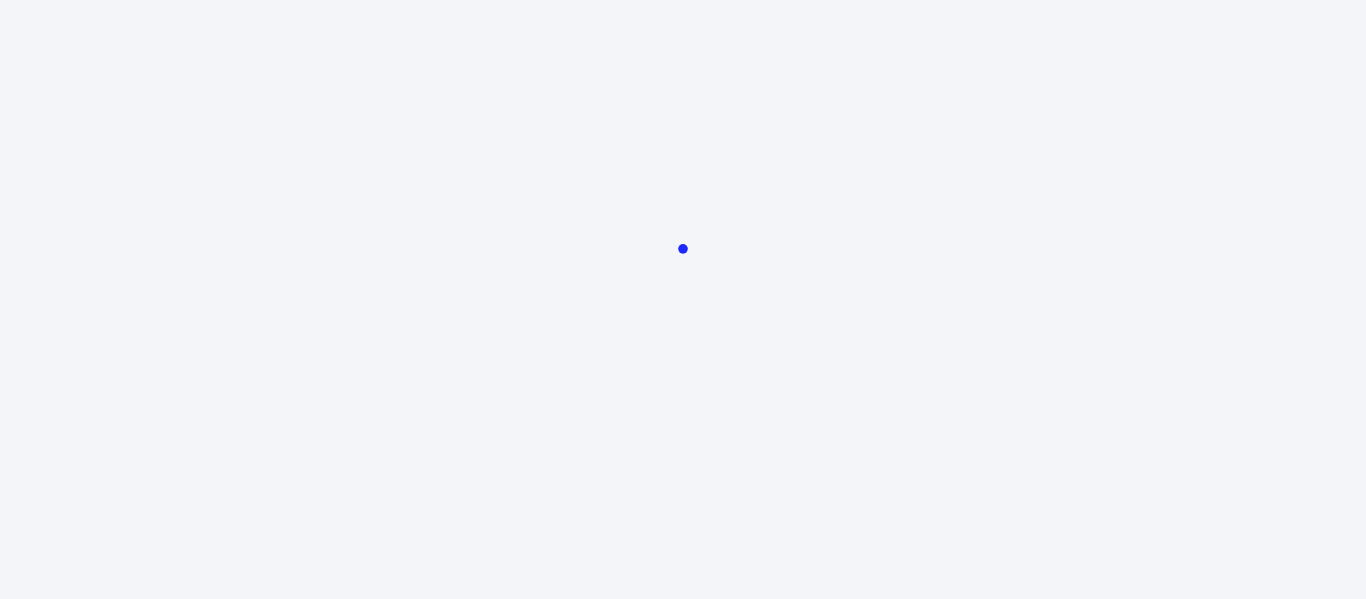 scroll, scrollTop: 0, scrollLeft: 0, axis: both 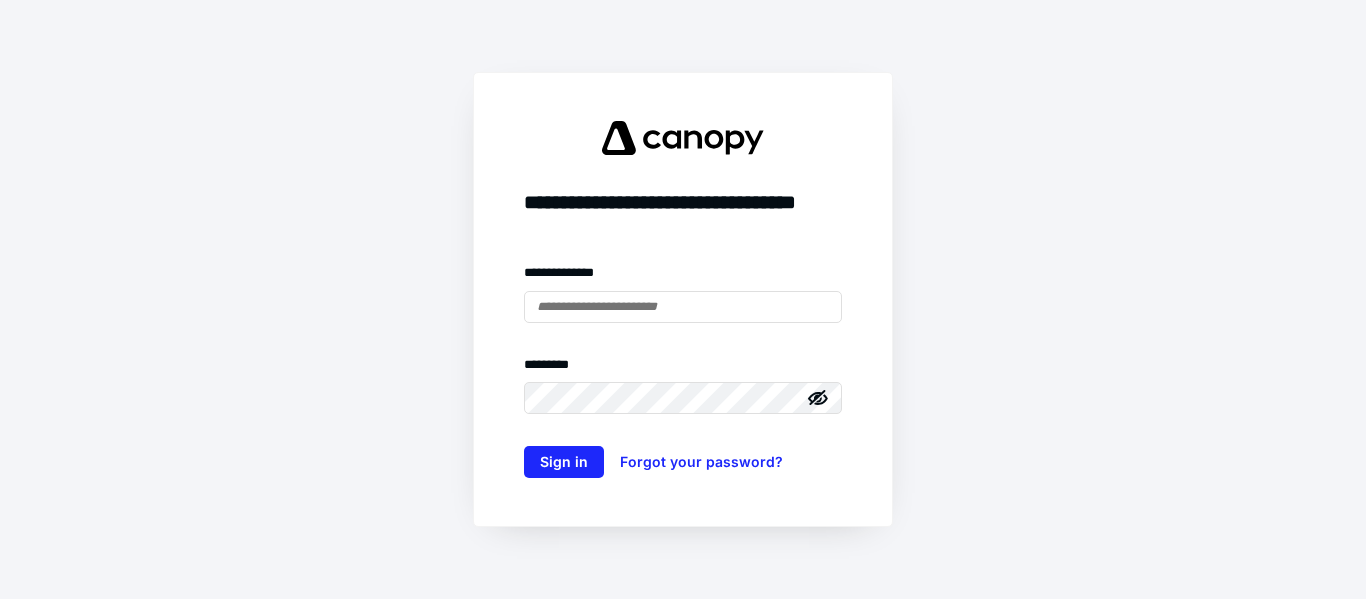 type on "**********" 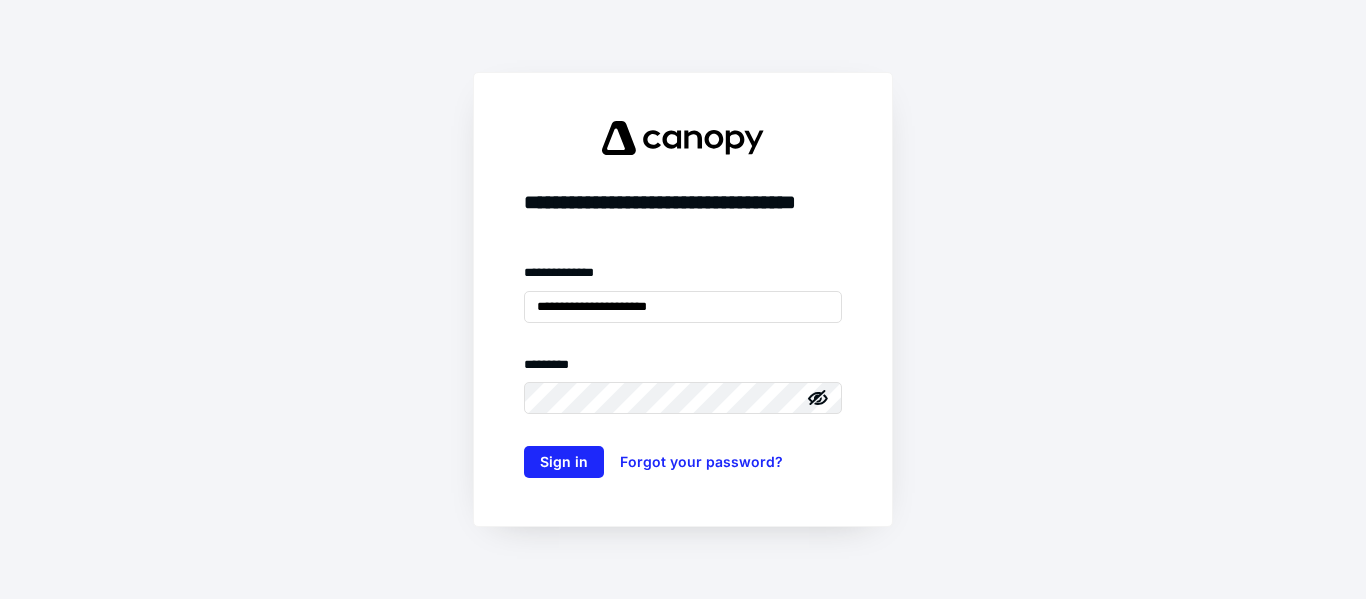drag, startPoint x: 648, startPoint y: 367, endPoint x: 643, endPoint y: 488, distance: 121.103264 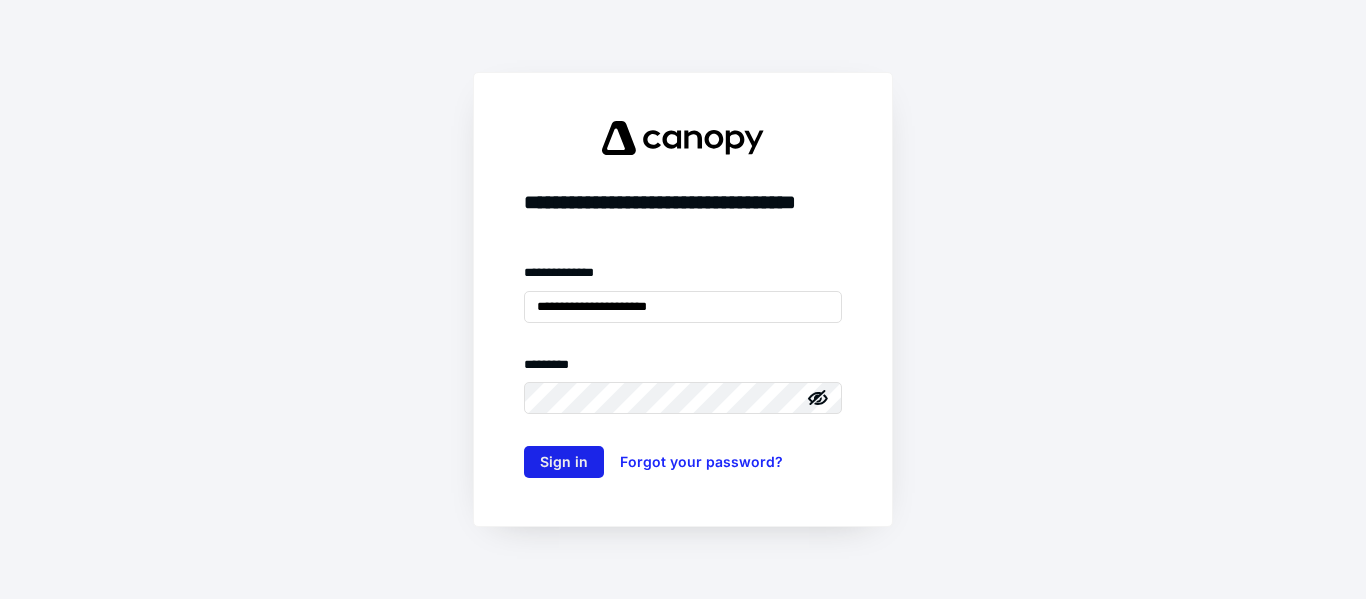 click on "Sign in" at bounding box center (564, 462) 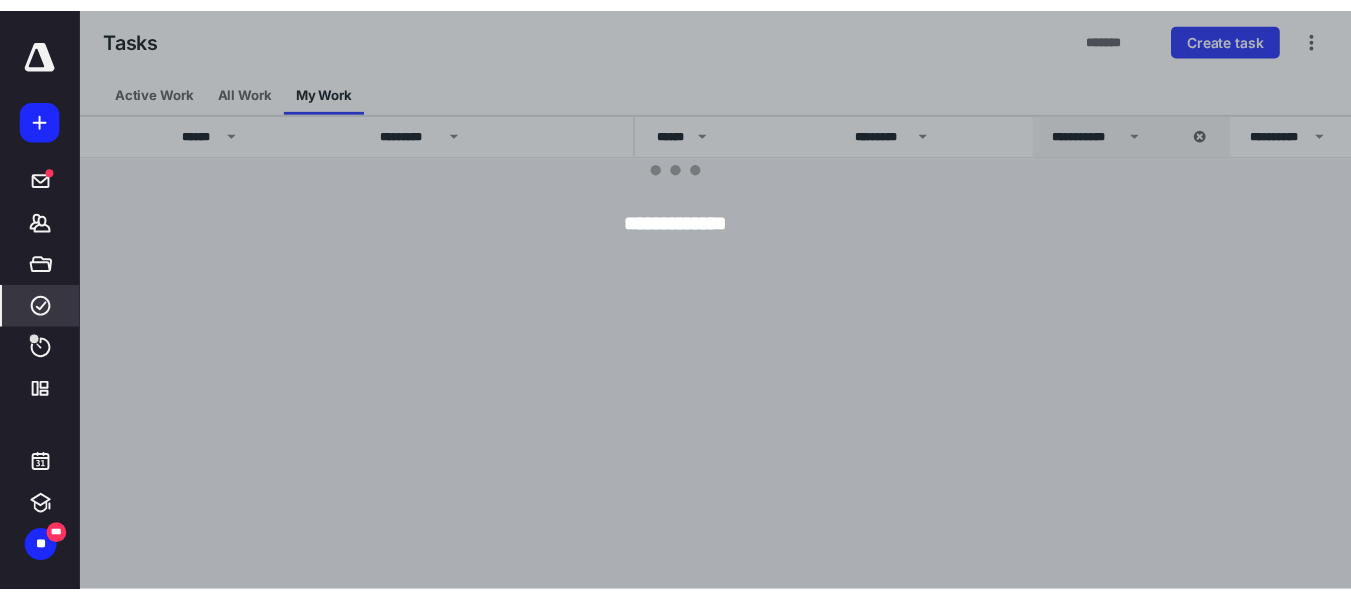 scroll, scrollTop: 0, scrollLeft: 0, axis: both 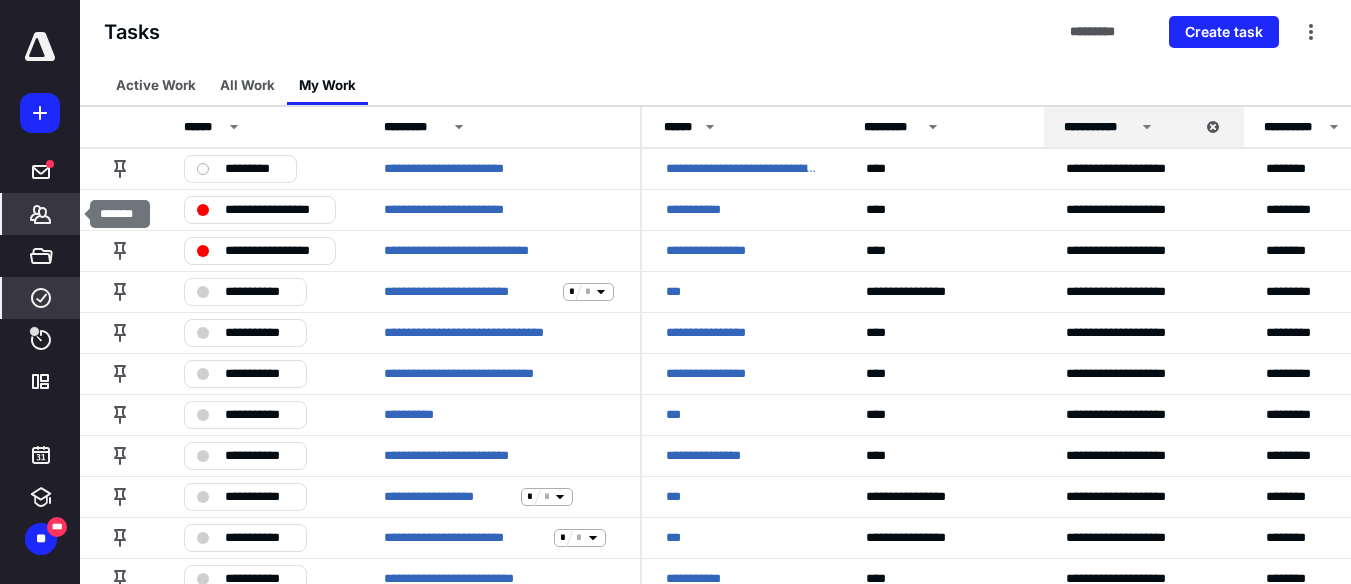 click 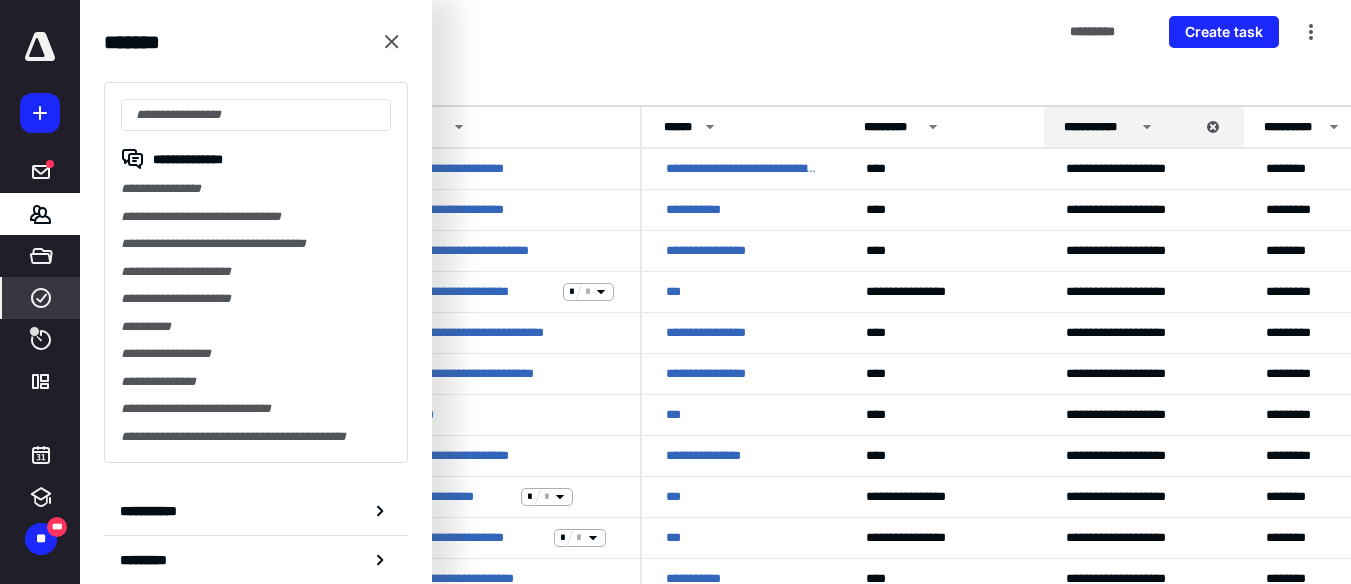 click on "Active Work All Work My Work" at bounding box center [715, 85] 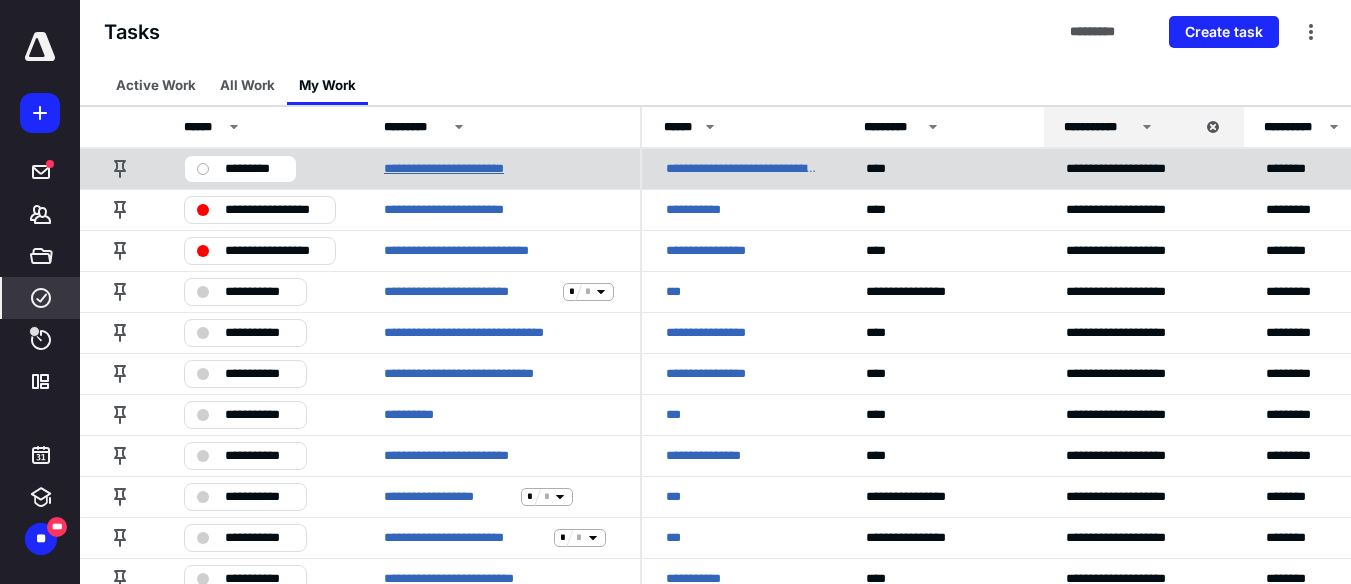 click on "**********" at bounding box center [460, 169] 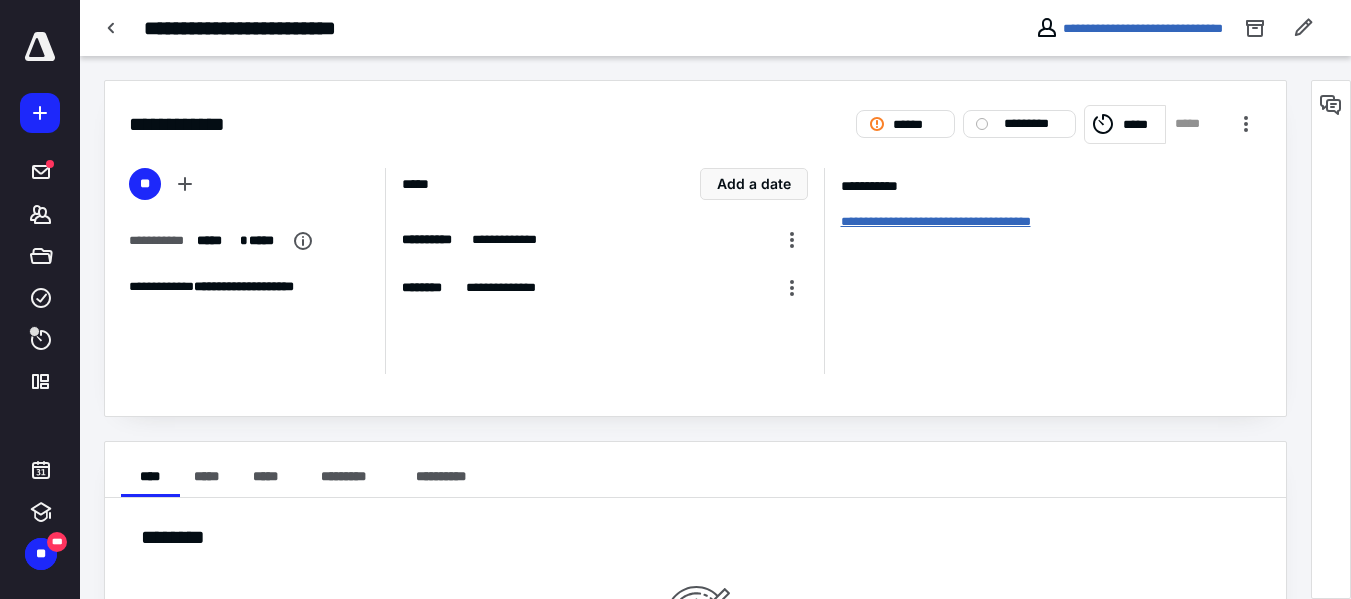 click on "**********" at bounding box center (936, 221) 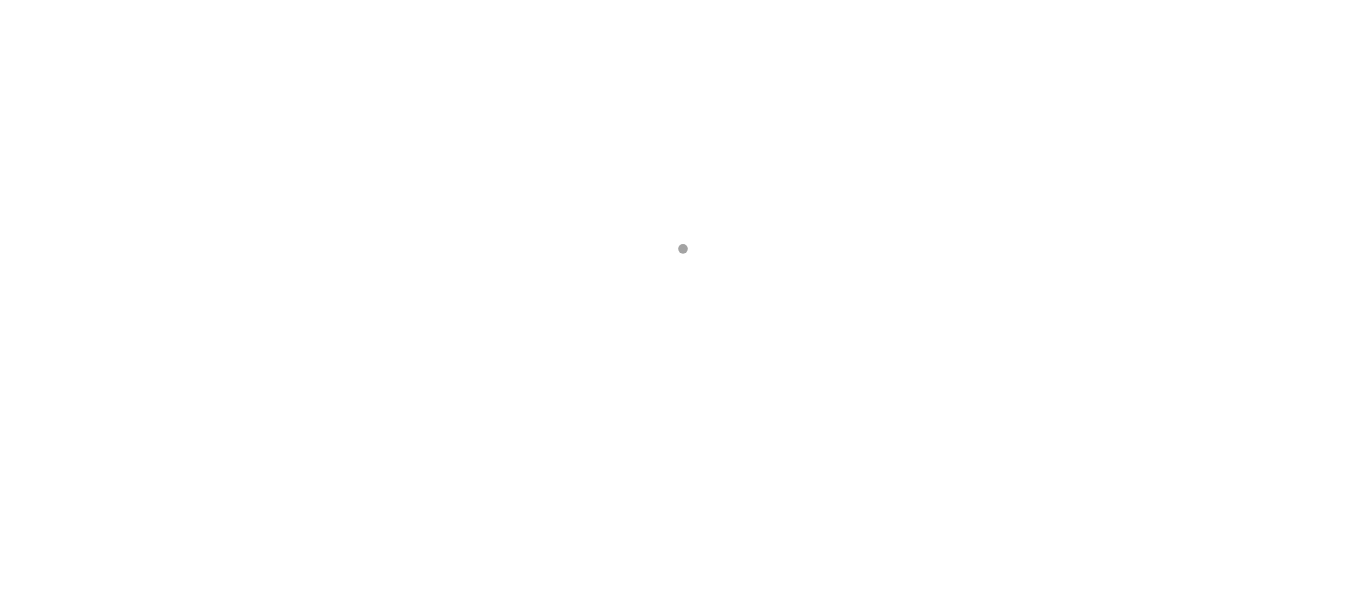 scroll, scrollTop: 0, scrollLeft: 0, axis: both 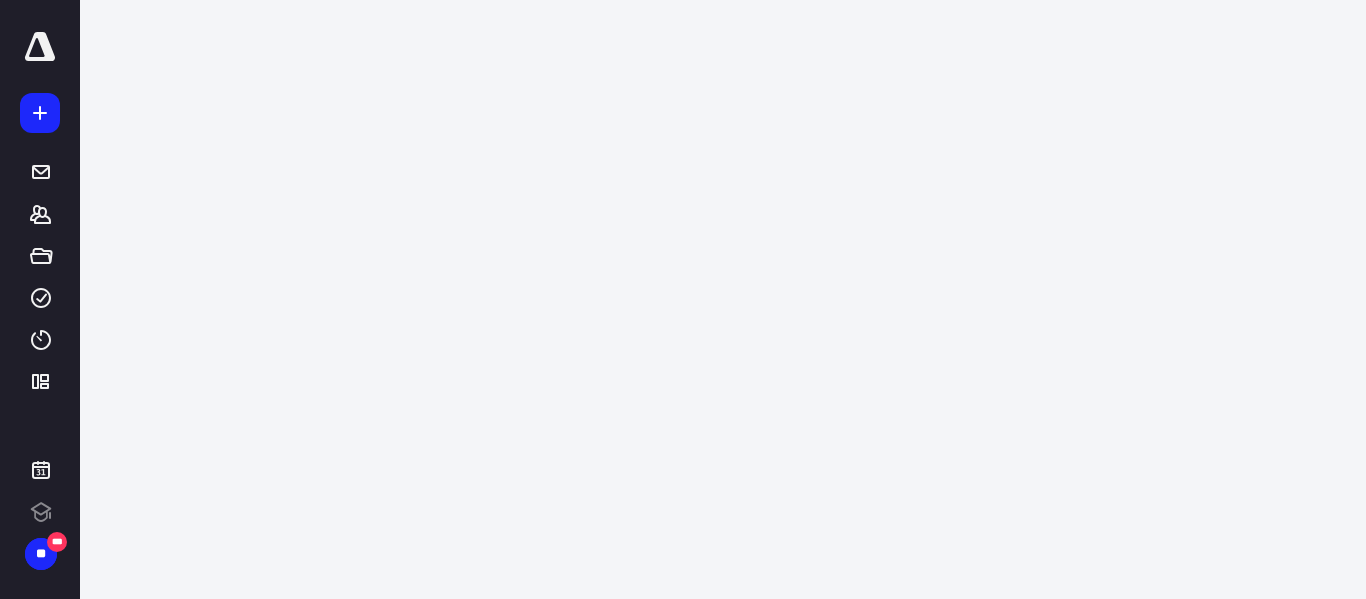 click on "***** ******* ***** **** **** ********* ** ***" at bounding box center [683, 299] 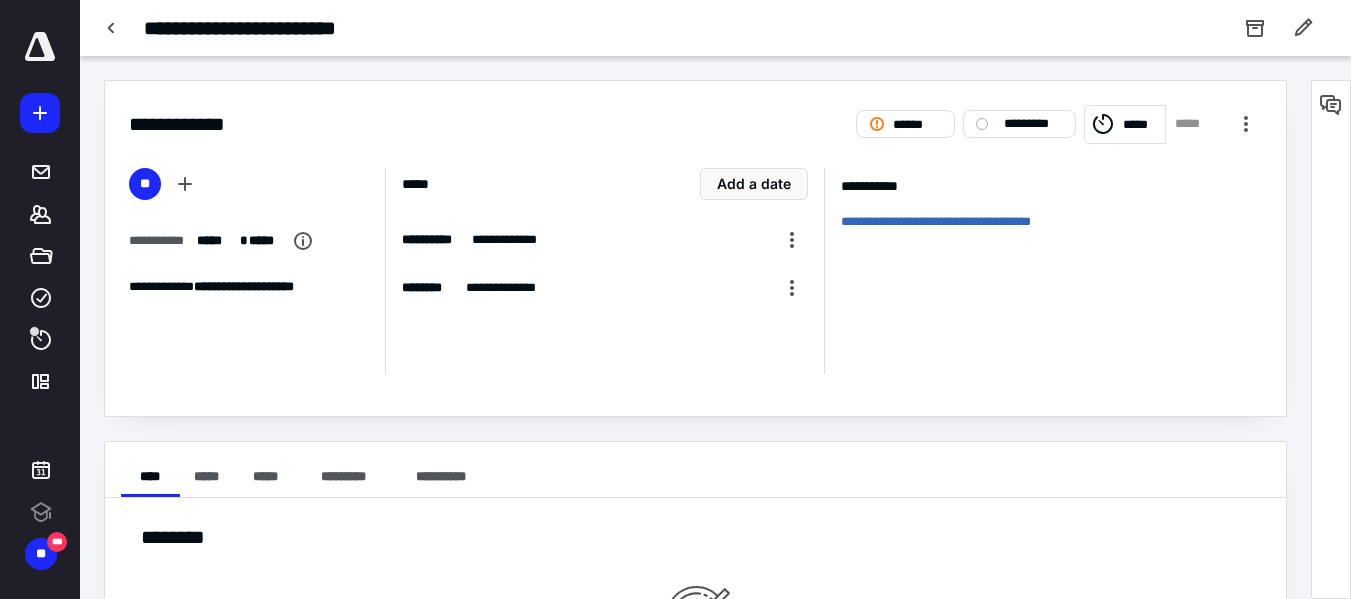 scroll, scrollTop: 0, scrollLeft: 0, axis: both 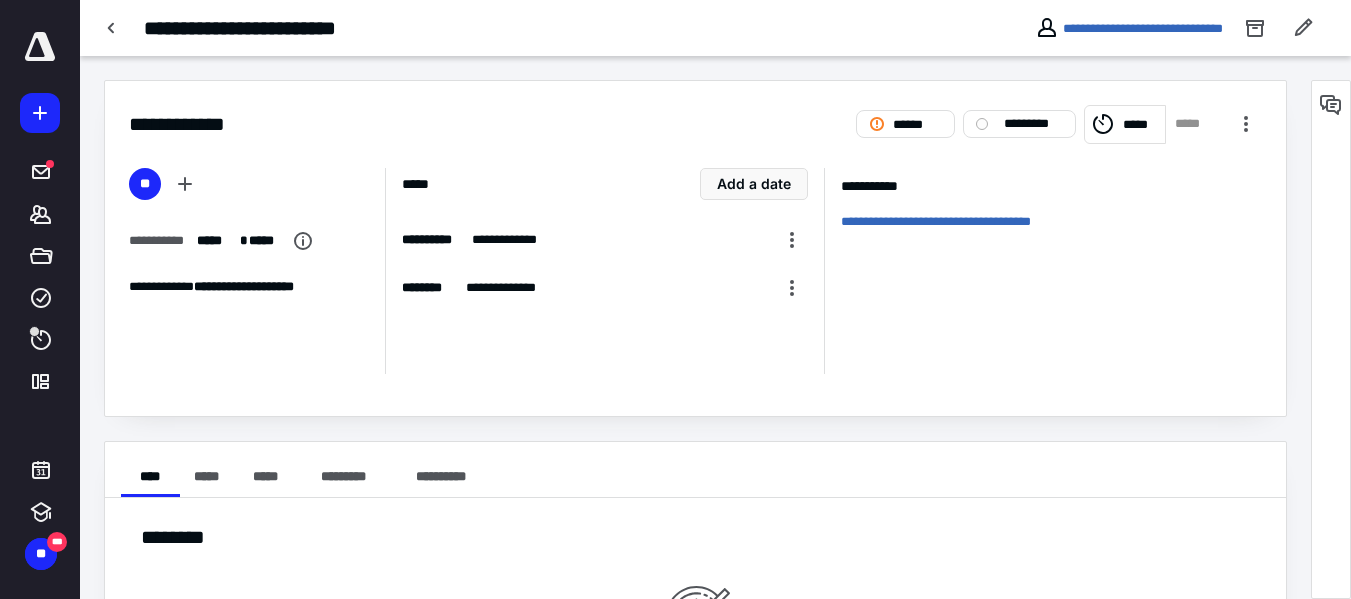click at bounding box center [40, 47] 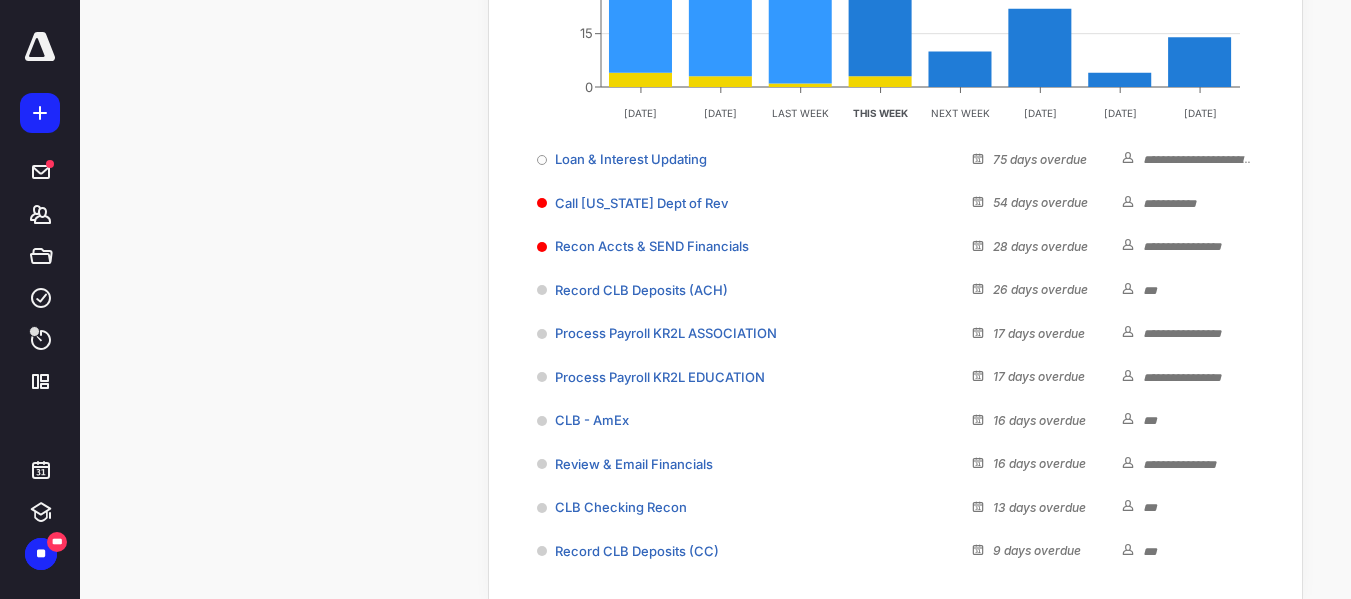 scroll, scrollTop: 354, scrollLeft: 0, axis: vertical 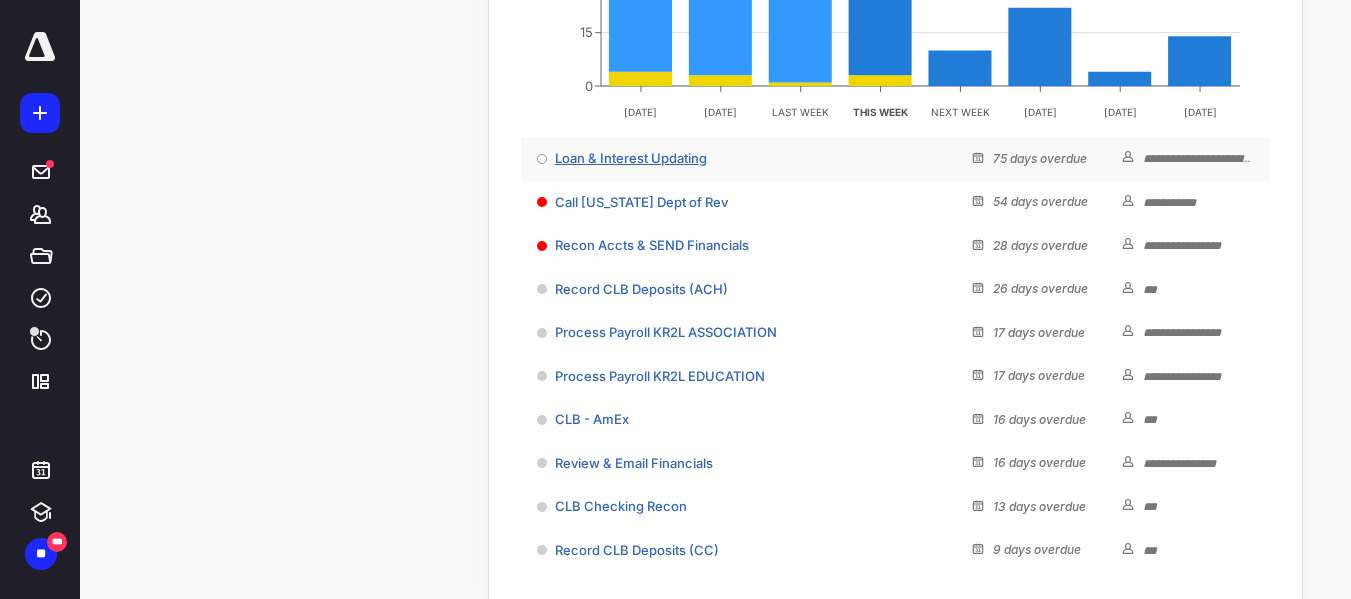 click on "Loan & Interest Updating" at bounding box center (631, 158) 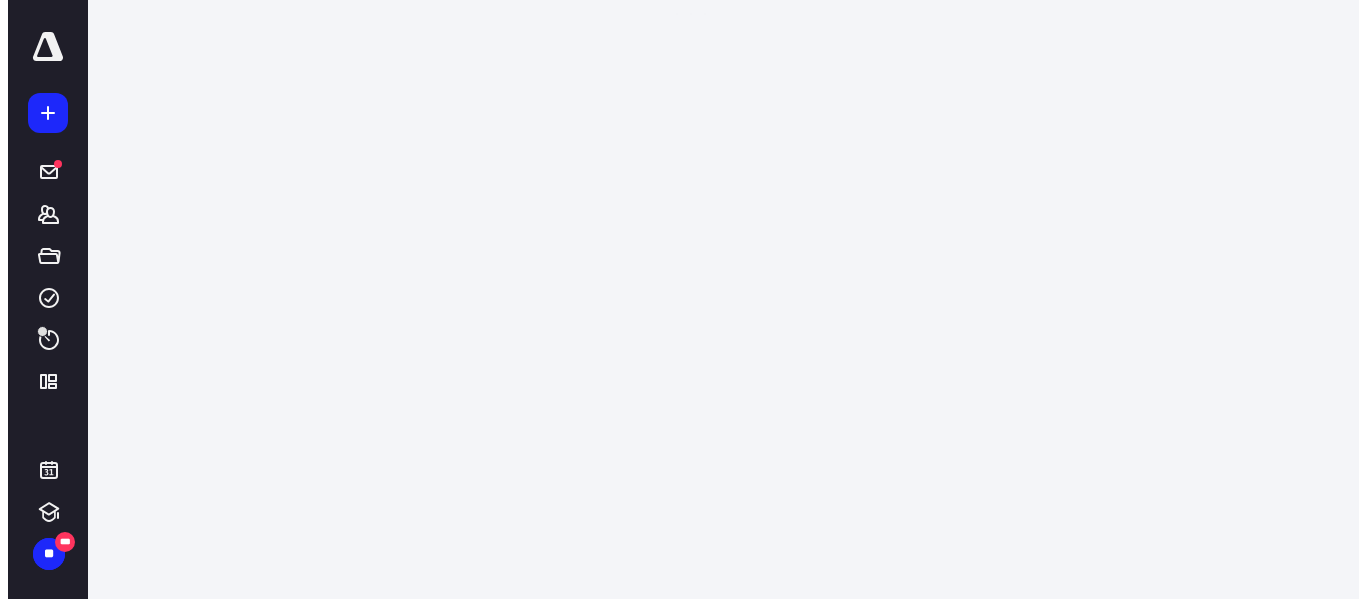 scroll, scrollTop: 0, scrollLeft: 0, axis: both 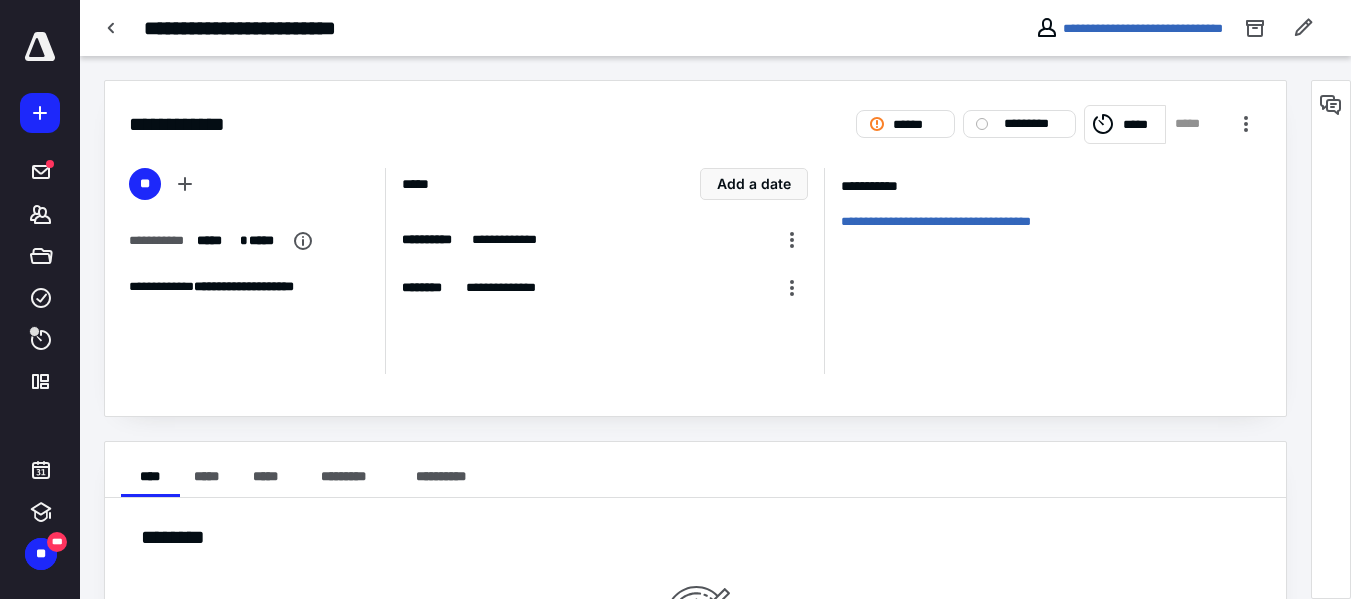 click at bounding box center [40, 47] 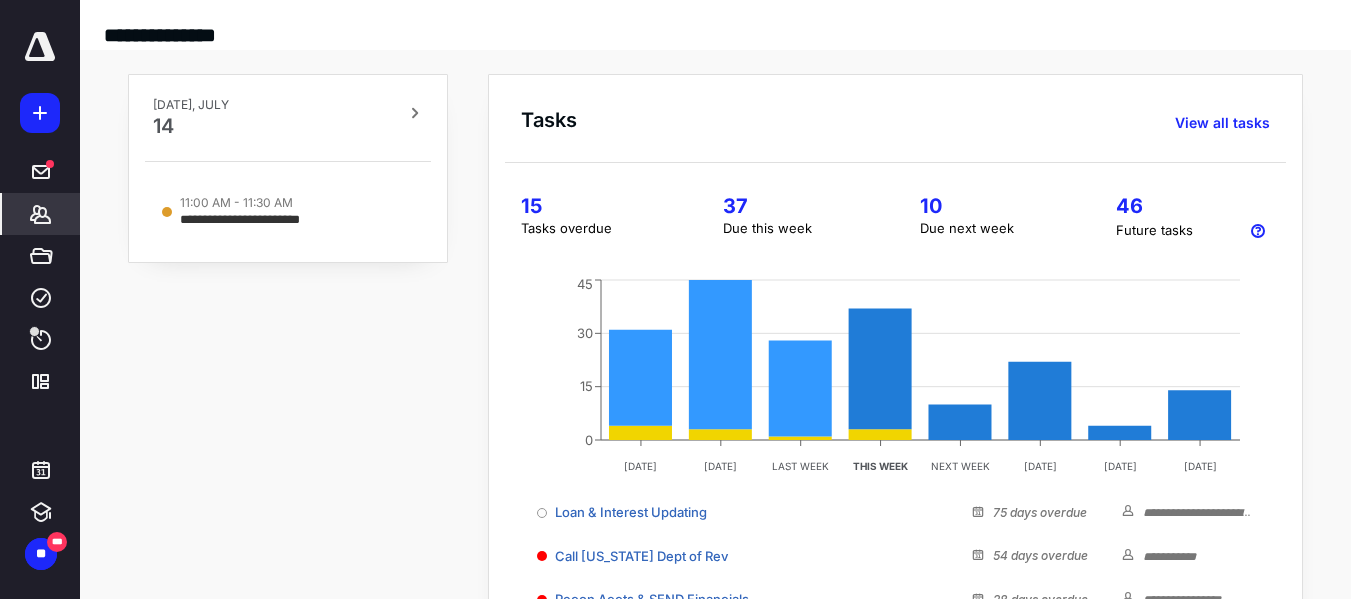 click on "*******" at bounding box center [41, 214] 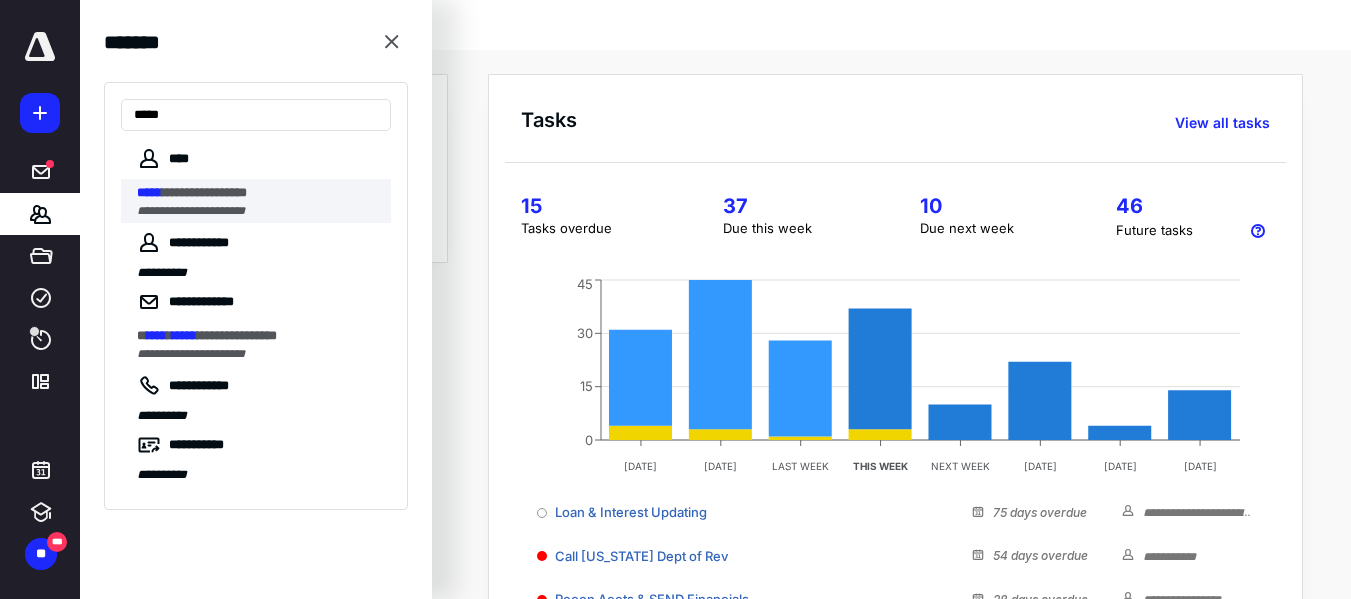 type on "*****" 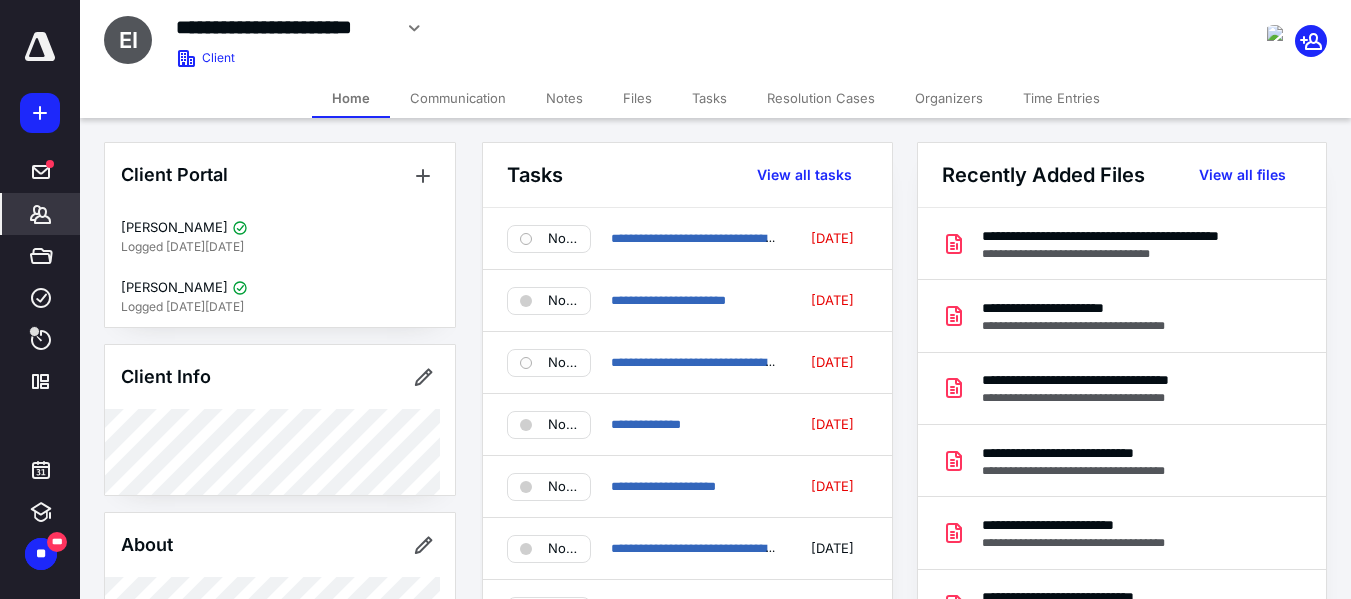 click on "Files" at bounding box center (637, 98) 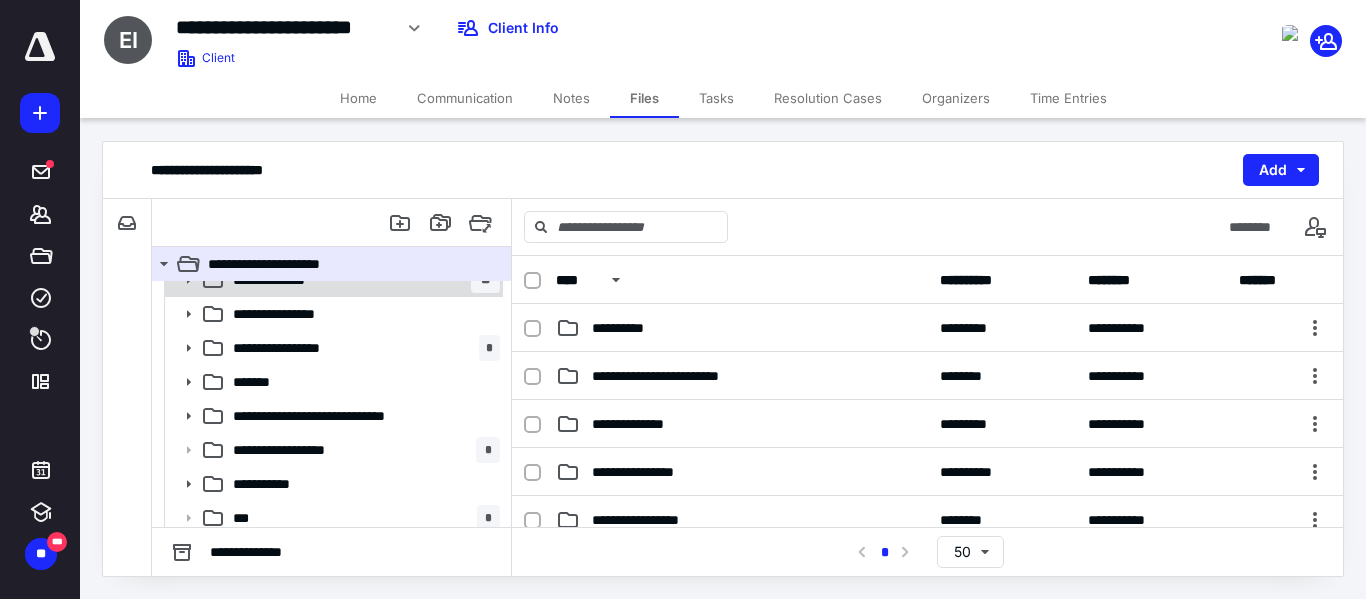 scroll, scrollTop: 94, scrollLeft: 0, axis: vertical 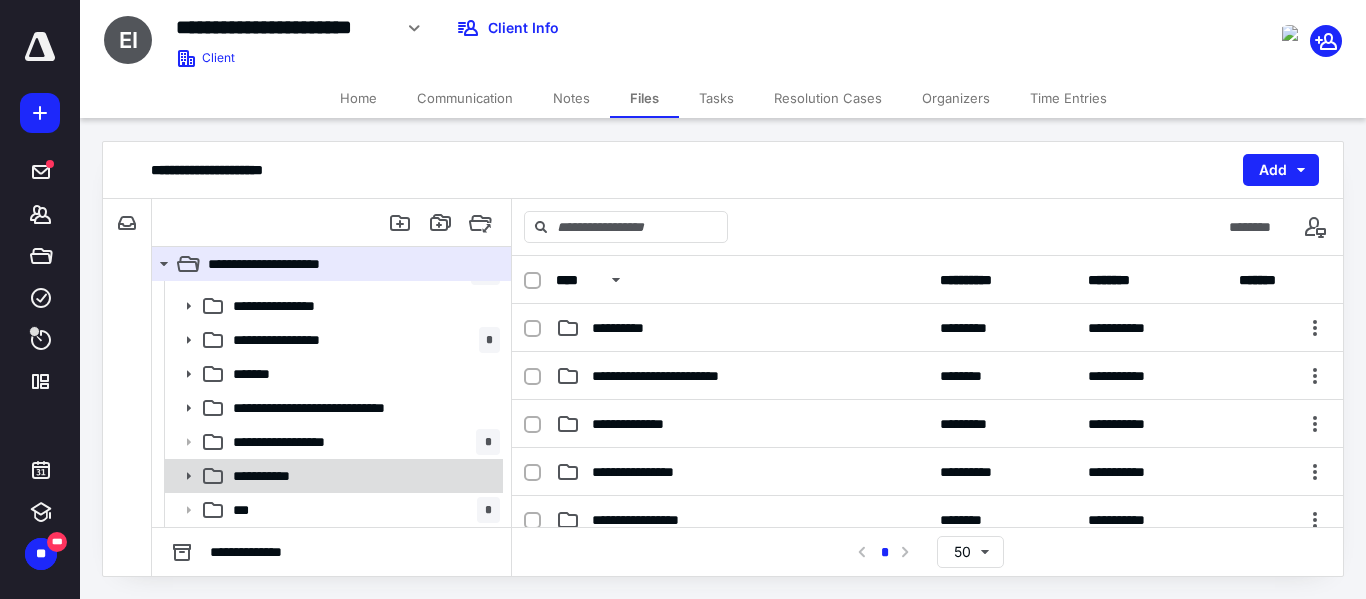 click on "**********" at bounding box center (332, 476) 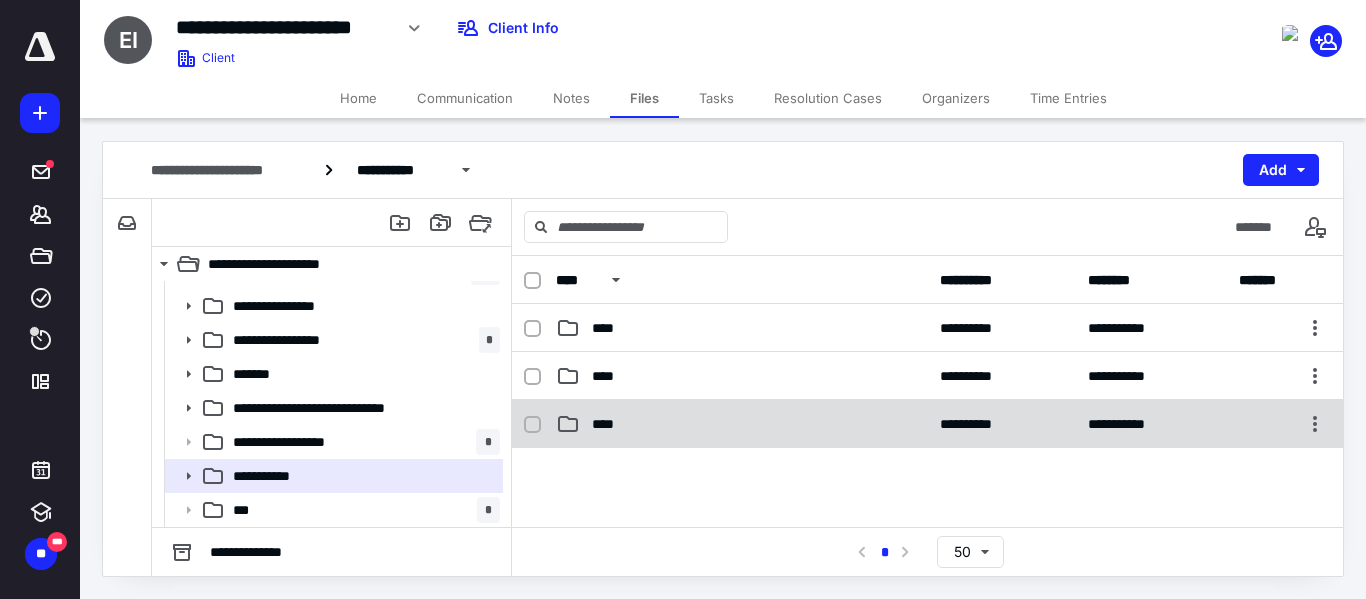 click on "**********" at bounding box center (927, 424) 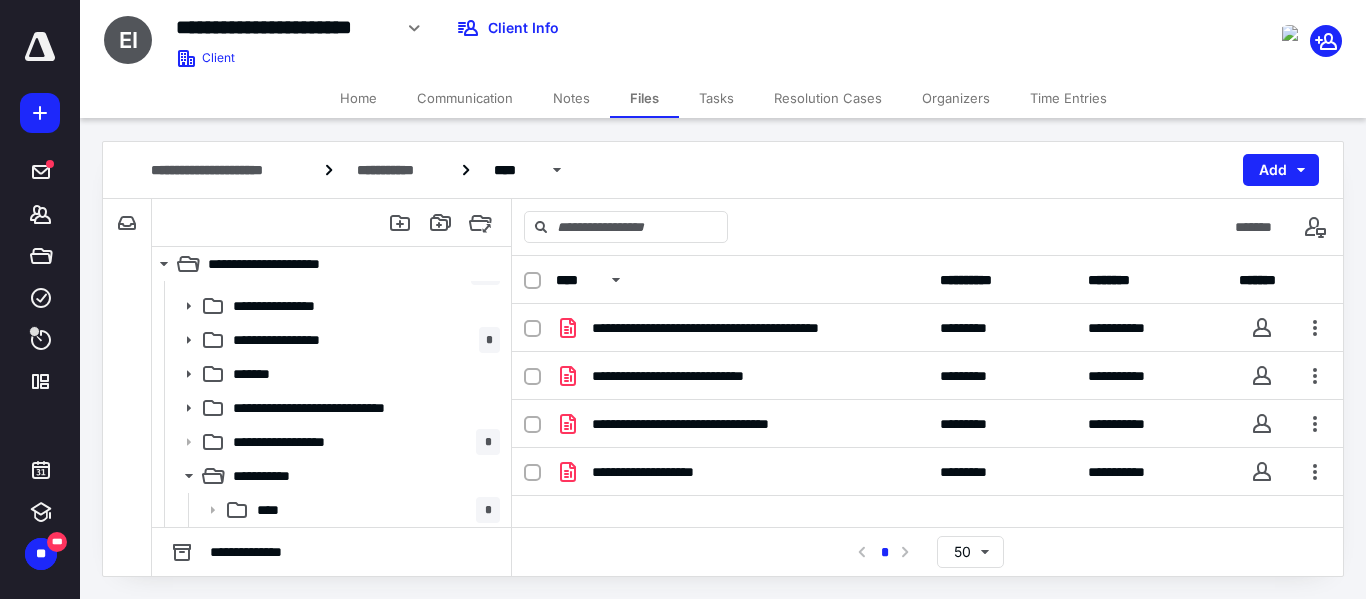 scroll, scrollTop: 47, scrollLeft: 0, axis: vertical 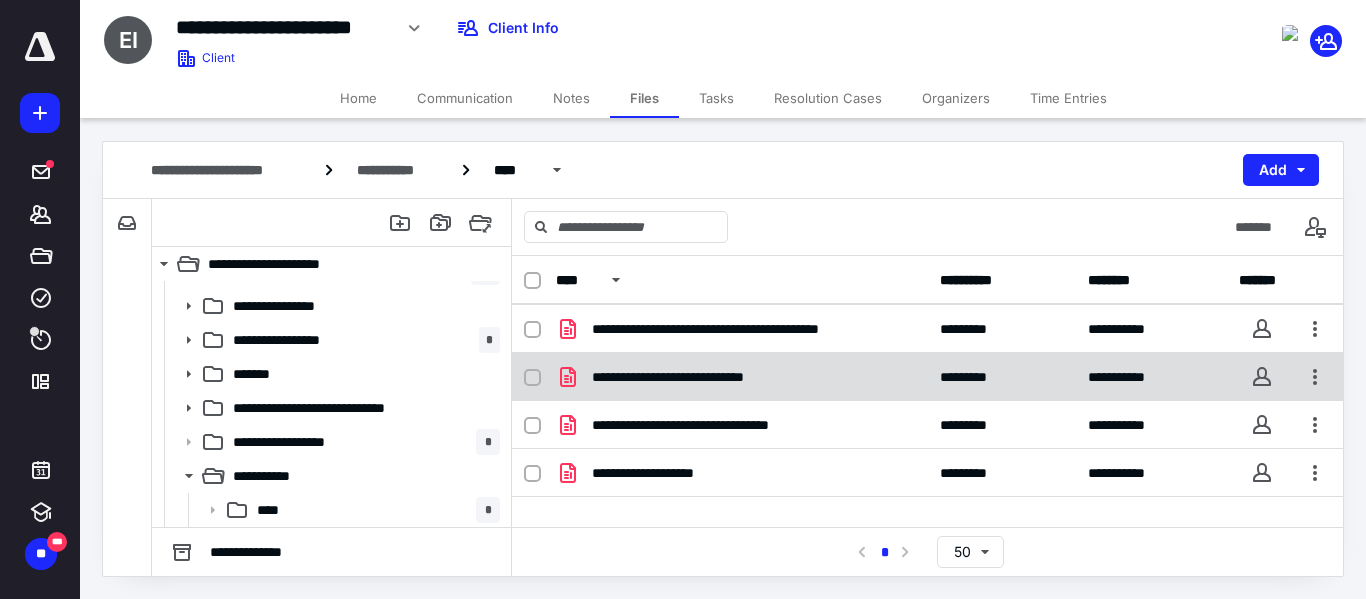 click on "**********" at bounding box center (690, 377) 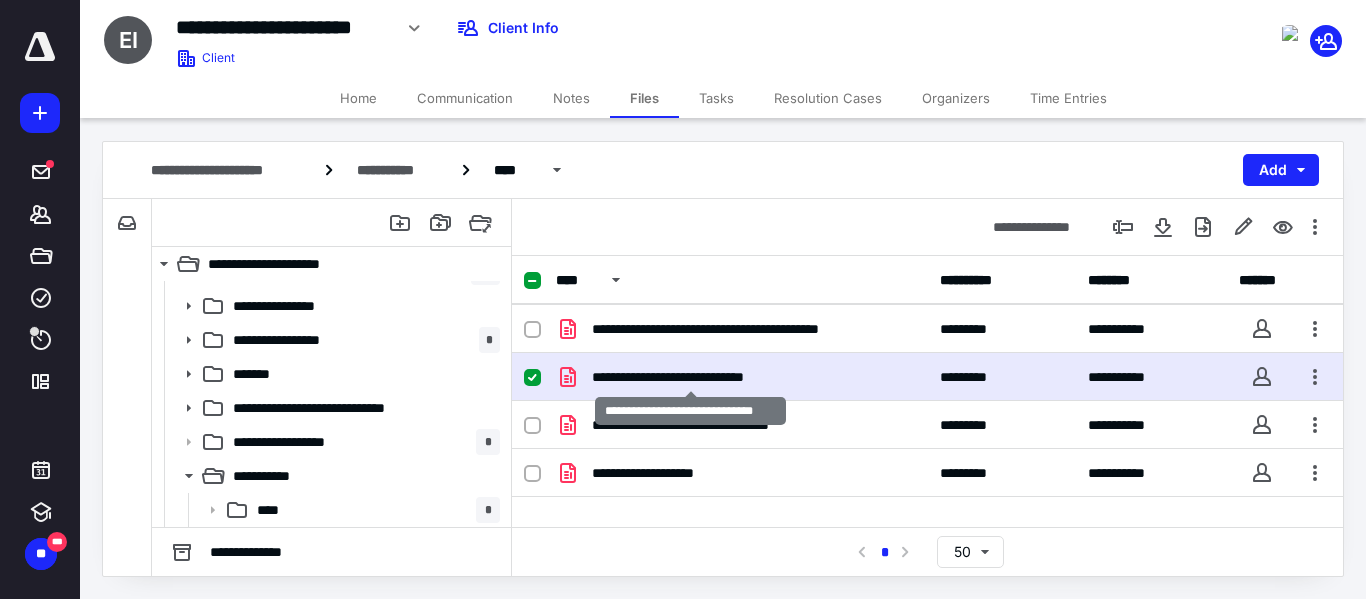 click on "**********" at bounding box center [690, 377] 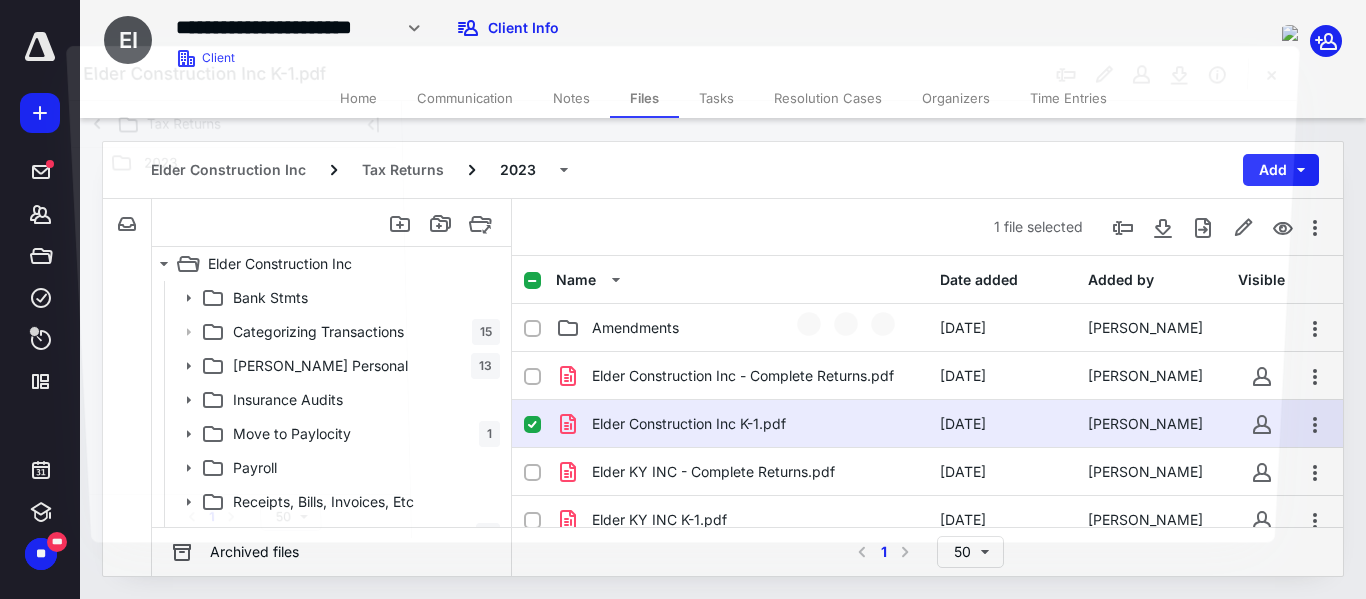 scroll, scrollTop: 94, scrollLeft: 0, axis: vertical 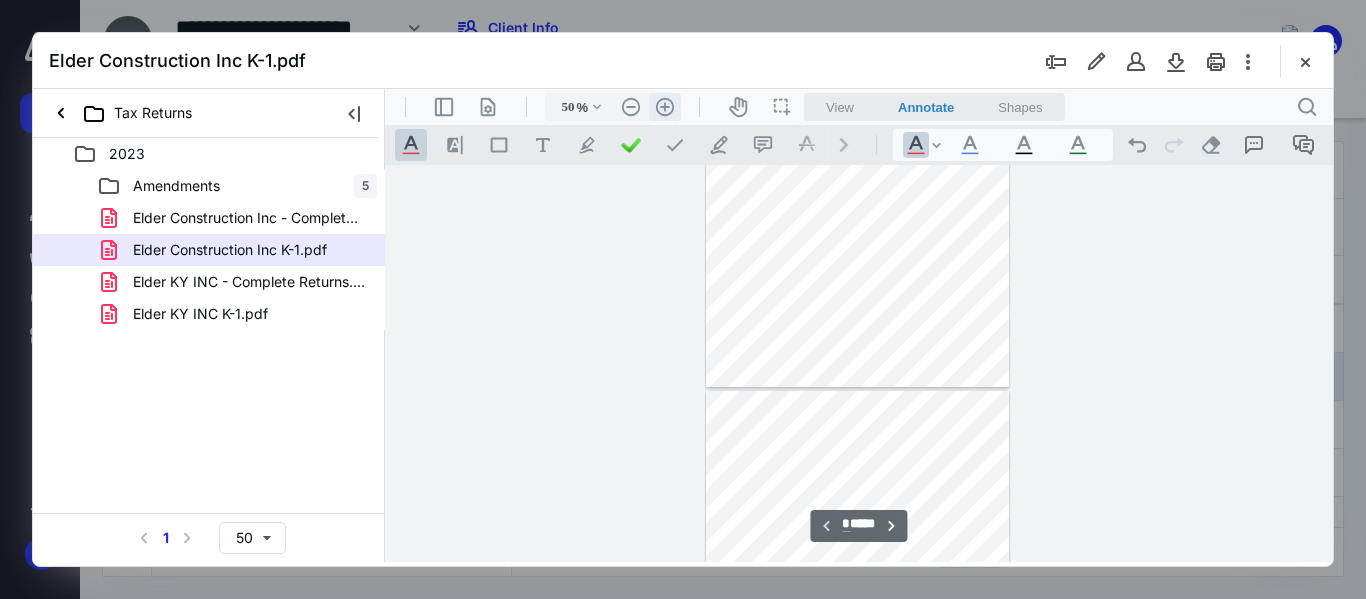 click on ".cls-1{fill:#abb0c4;} icon - header - zoom - in - line" at bounding box center [665, 107] 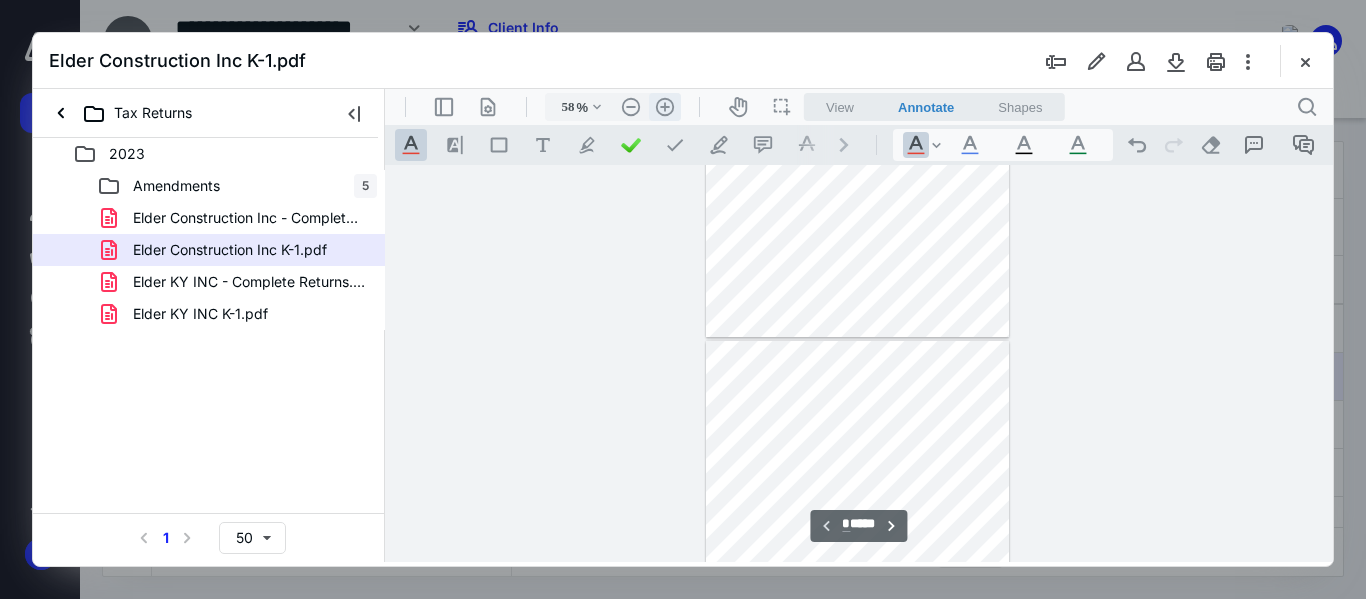 click on ".cls-1{fill:#abb0c4;} icon - header - zoom - in - line" at bounding box center (665, 107) 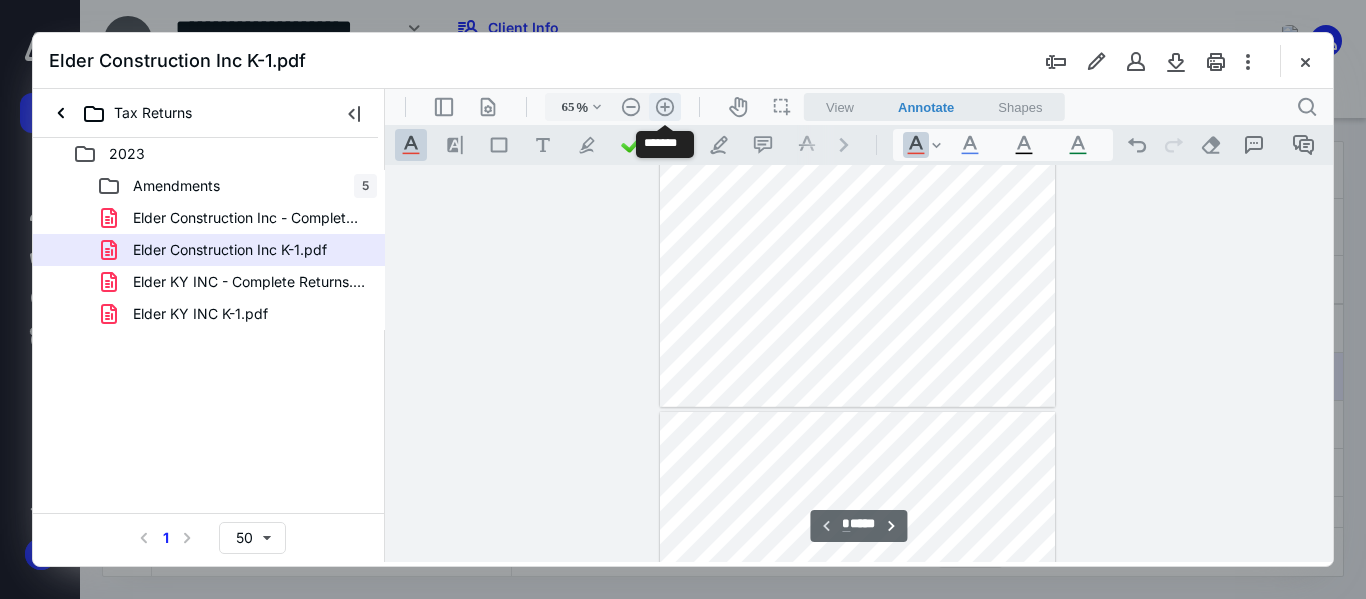 click on ".cls-1{fill:#abb0c4;} icon - header - zoom - in - line" at bounding box center (665, 107) 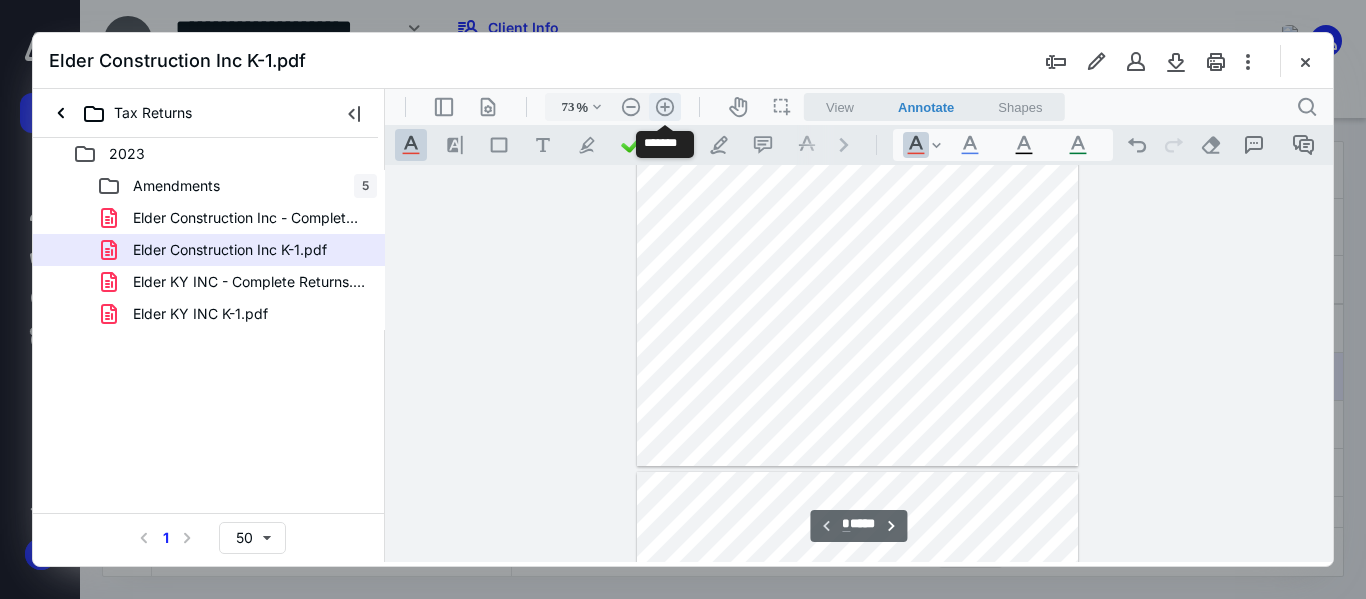 click on ".cls-1{fill:#abb0c4;} icon - header - zoom - in - line" at bounding box center [665, 107] 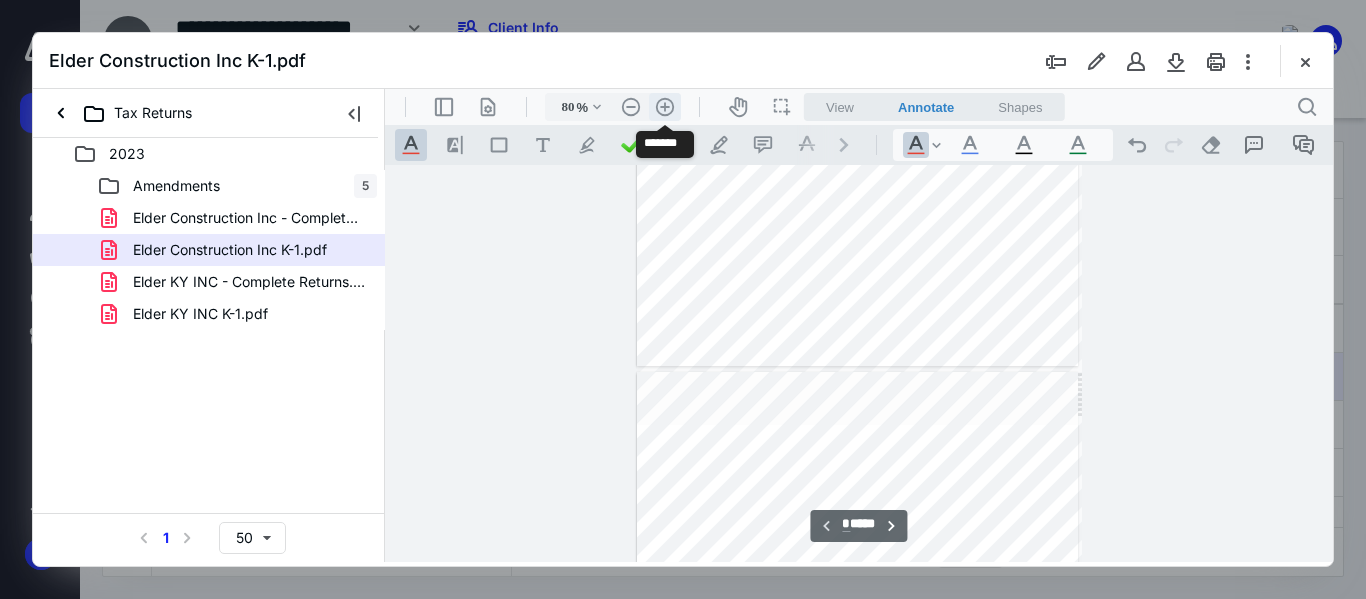 click on ".cls-1{fill:#abb0c4;} icon - header - zoom - in - line" at bounding box center [665, 107] 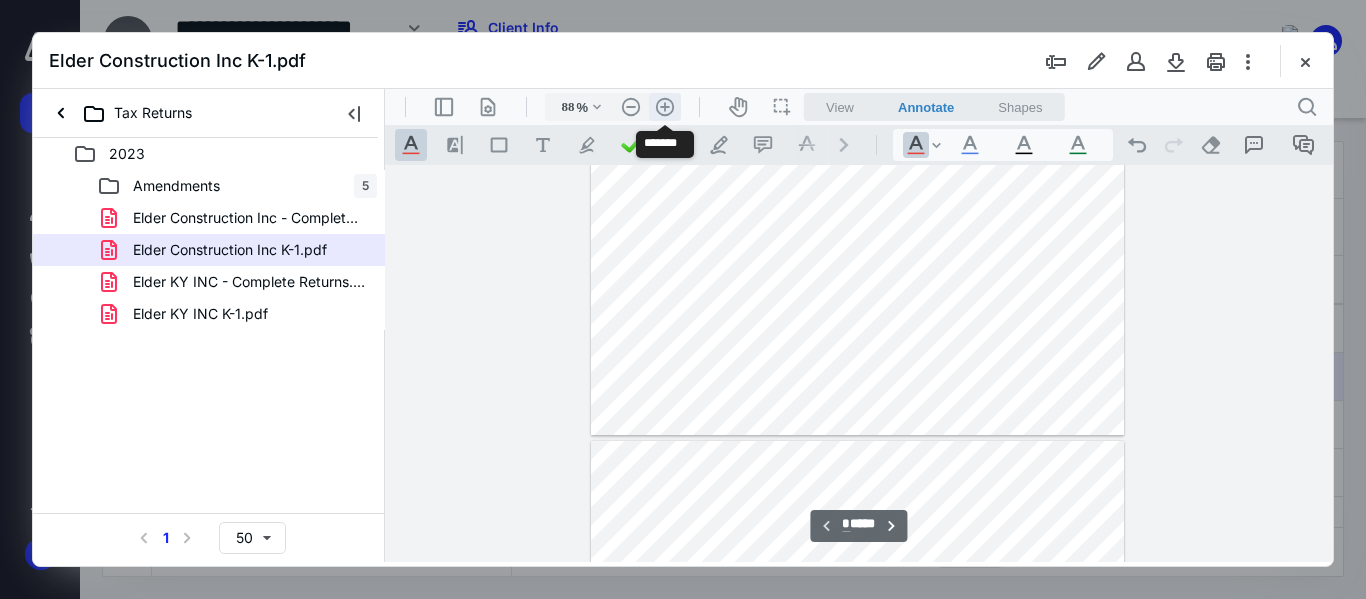 click on ".cls-1{fill:#abb0c4;} icon - header - zoom - in - line" at bounding box center [665, 107] 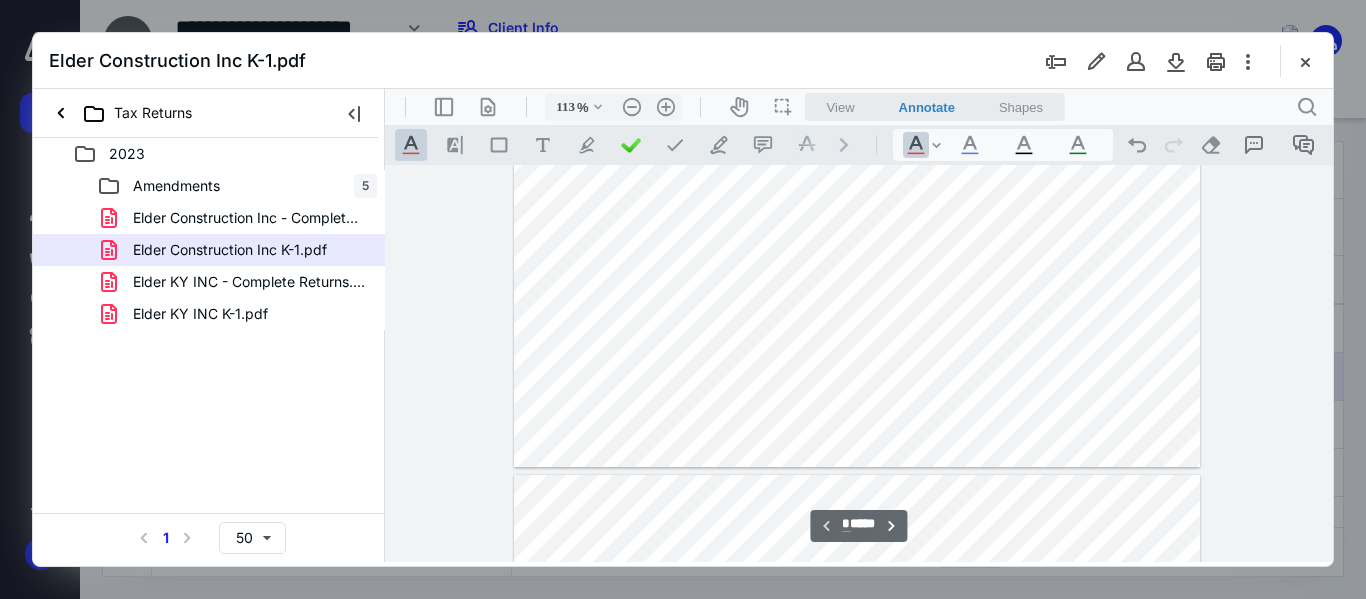 type on "*" 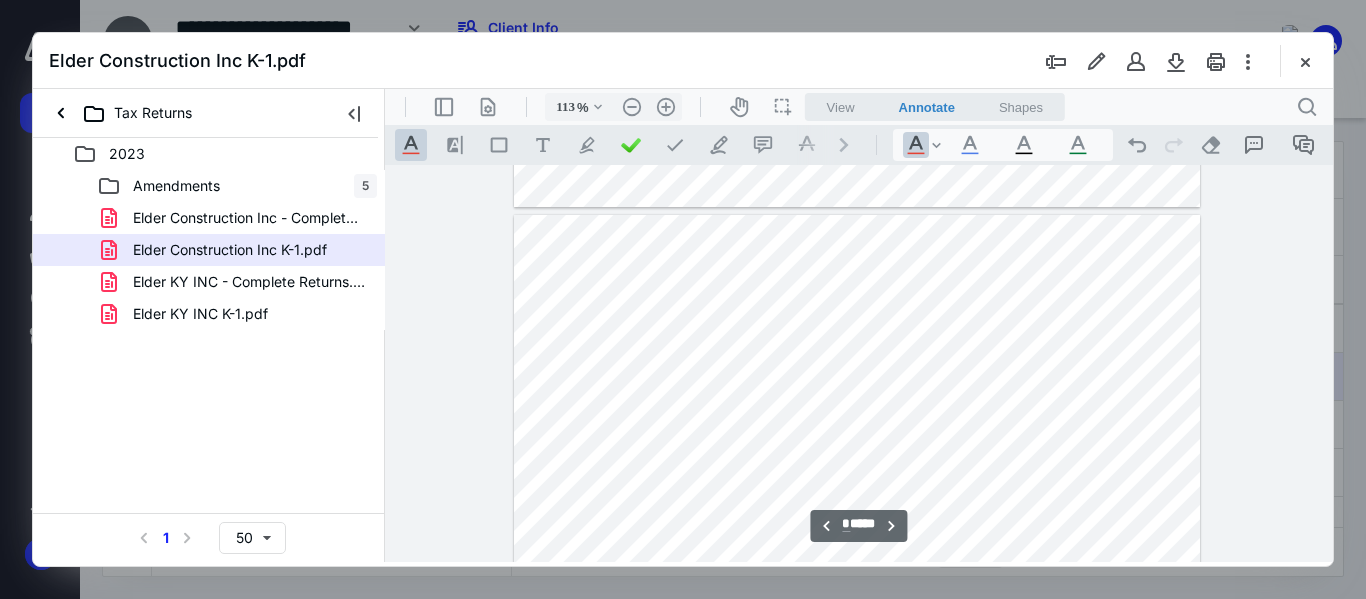 scroll, scrollTop: 851, scrollLeft: 0, axis: vertical 